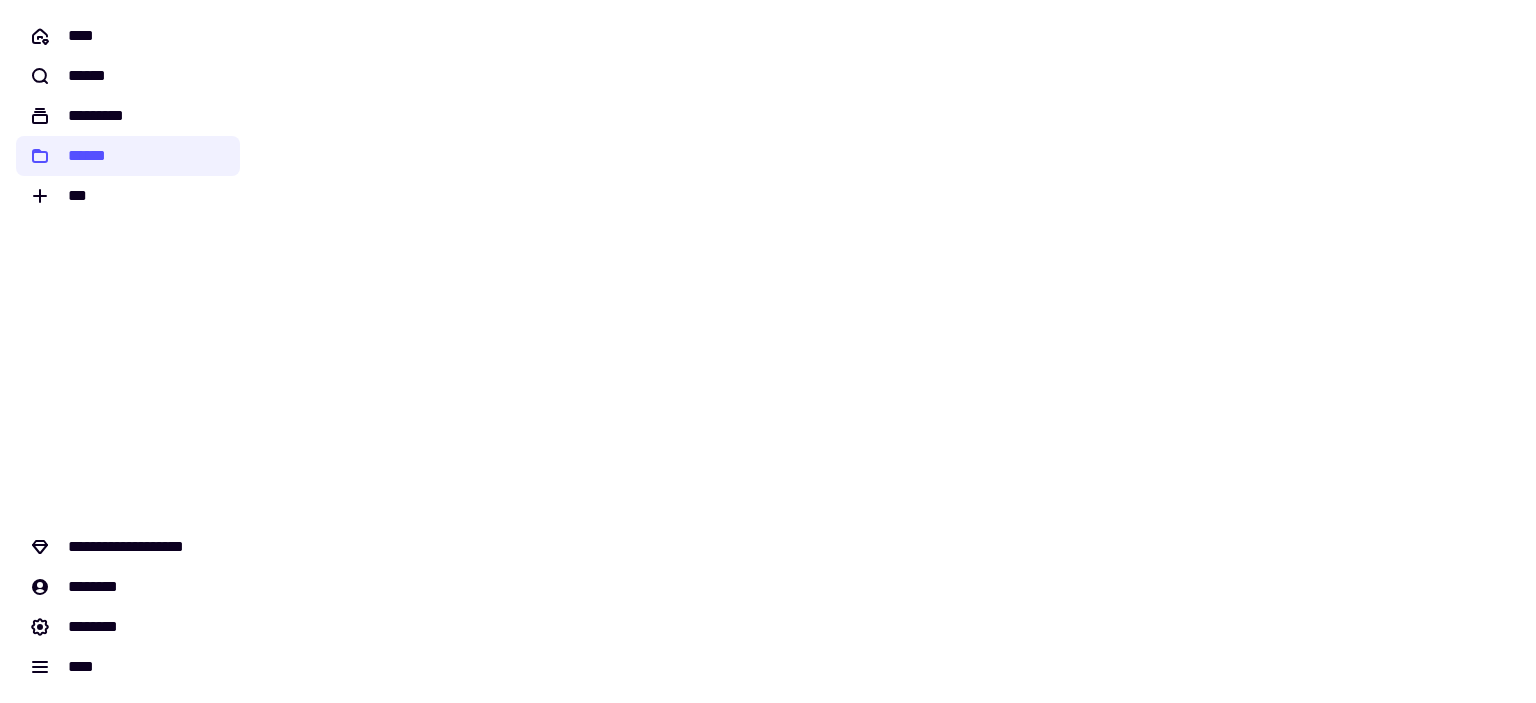 scroll, scrollTop: 0, scrollLeft: 0, axis: both 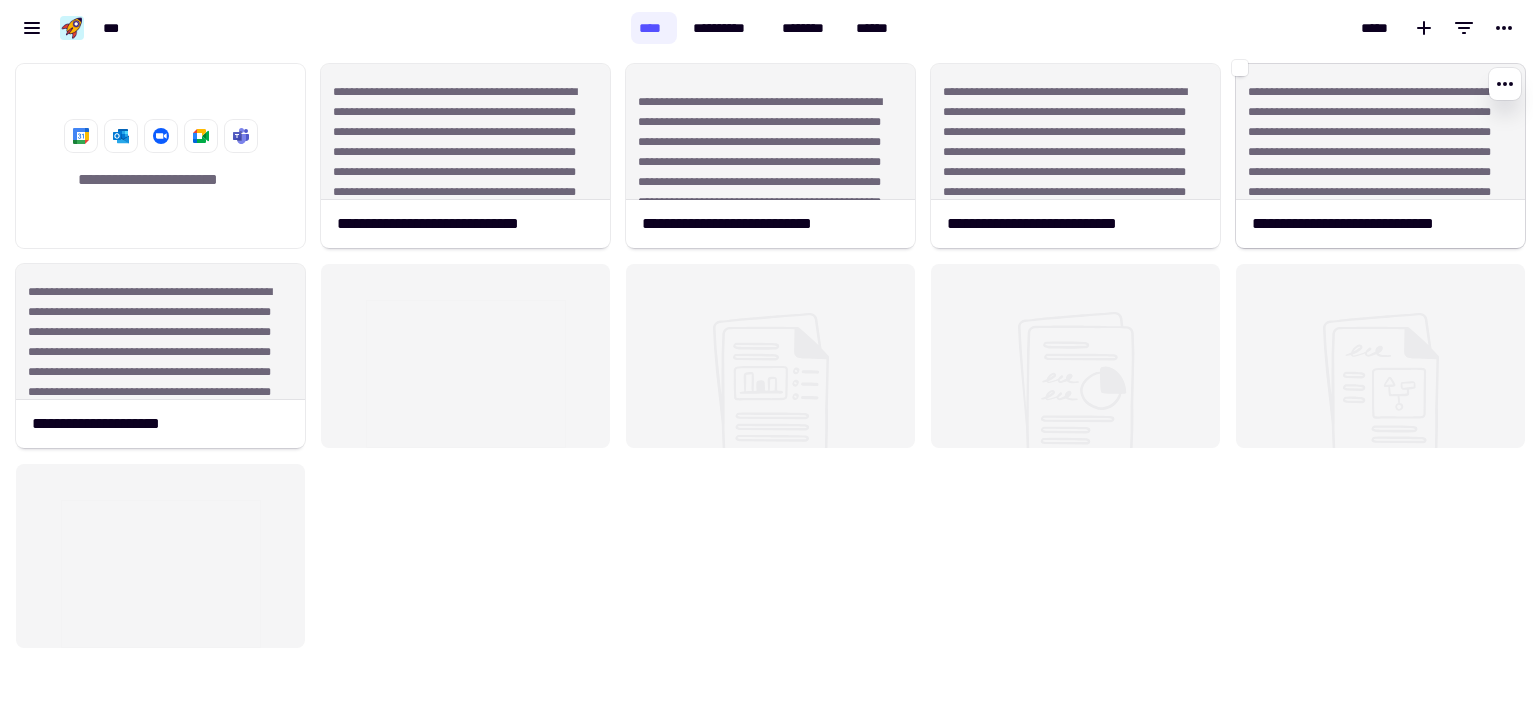 click on "**********" 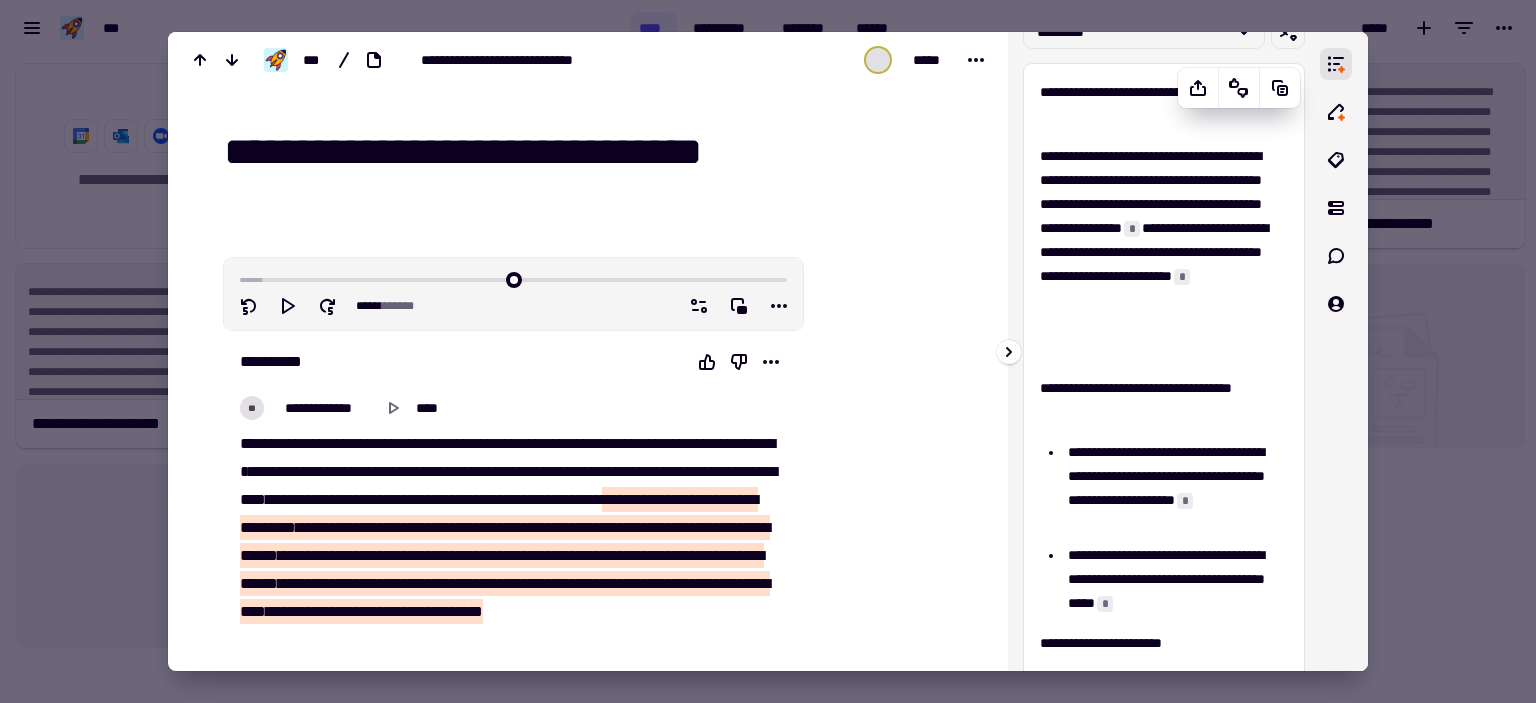 scroll, scrollTop: 0, scrollLeft: 0, axis: both 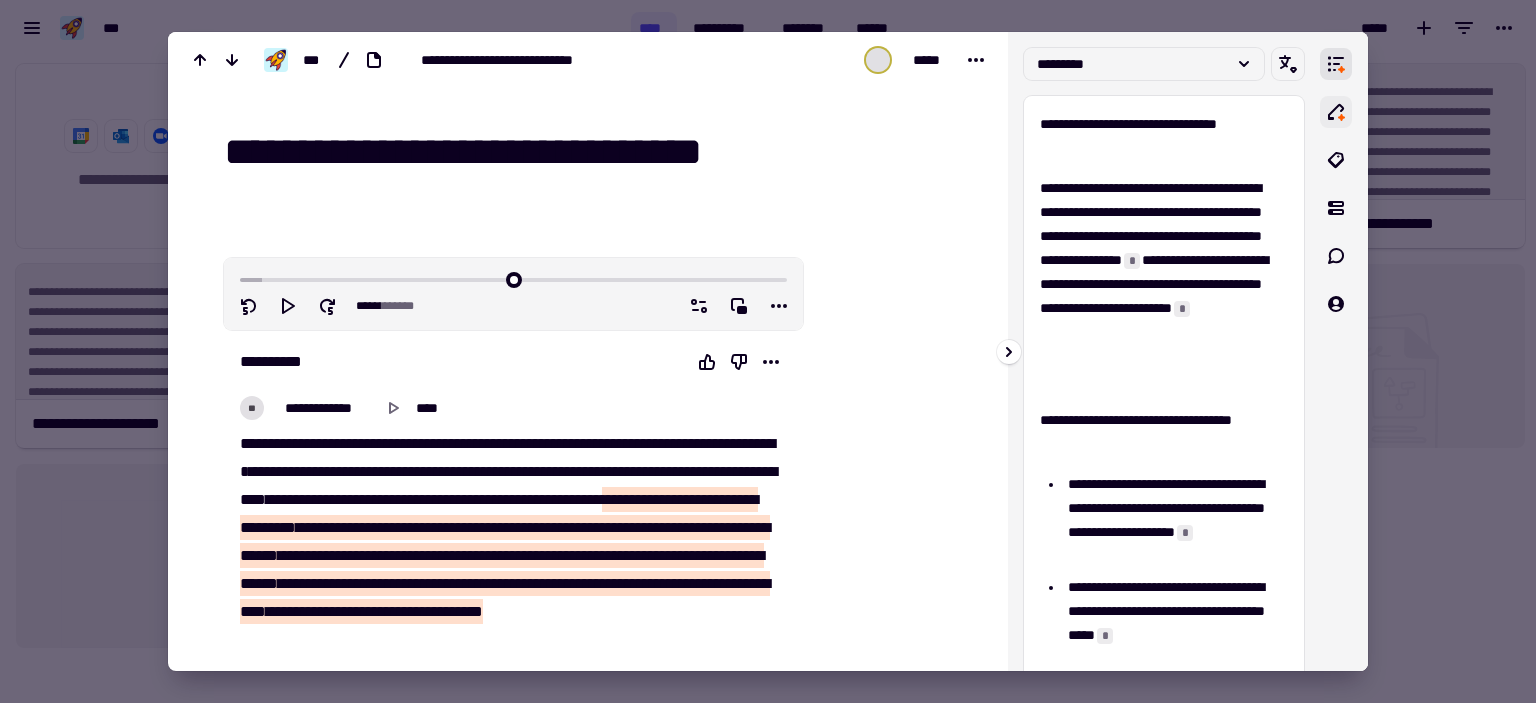 click 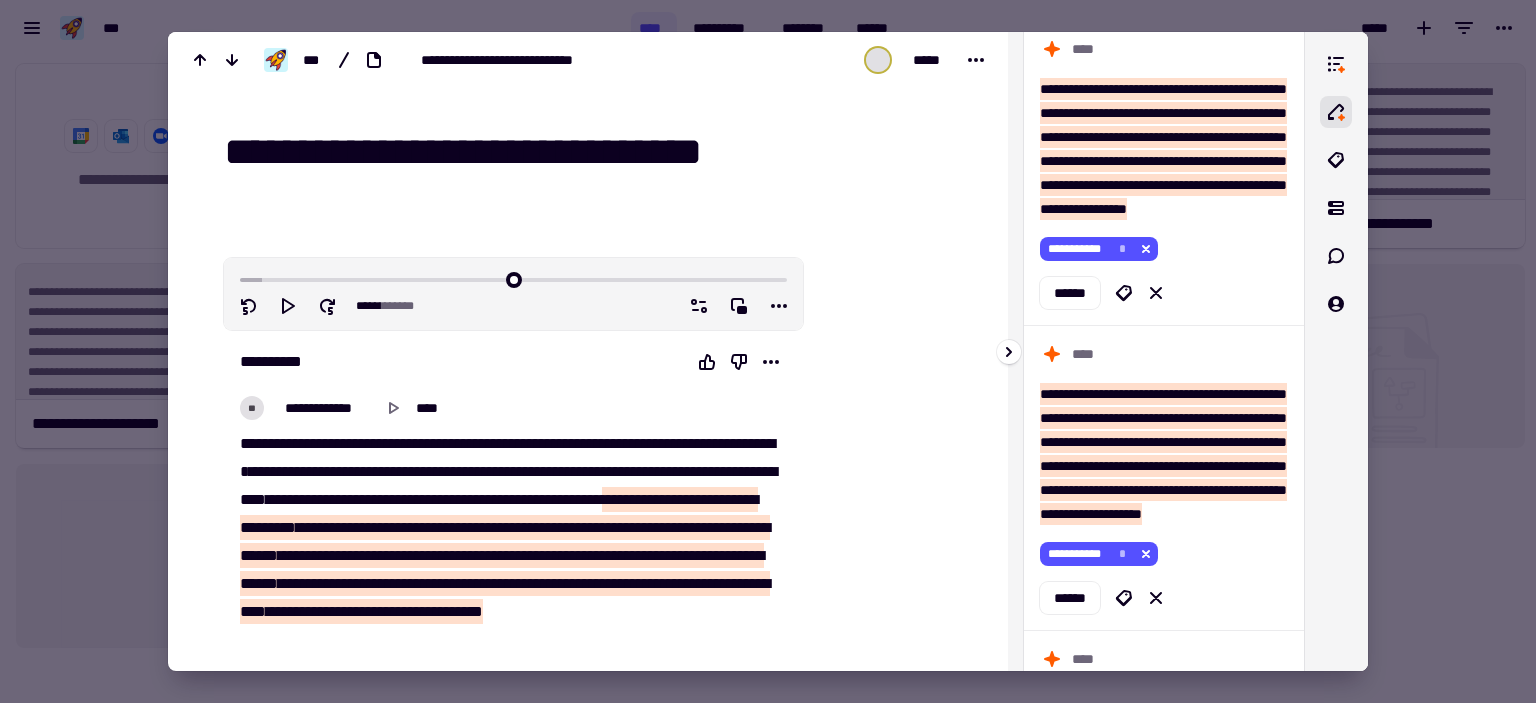 scroll, scrollTop: 1500, scrollLeft: 0, axis: vertical 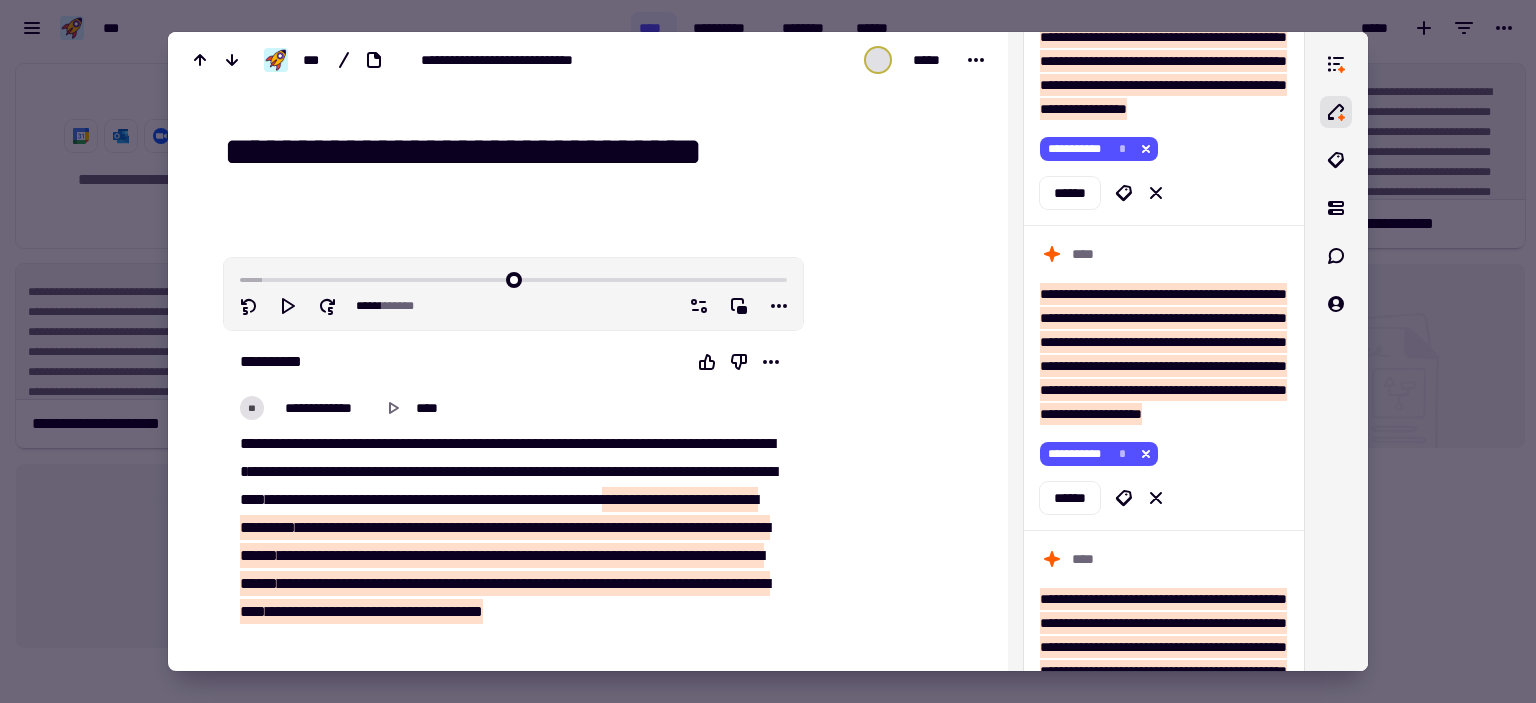 click at bounding box center (768, 351) 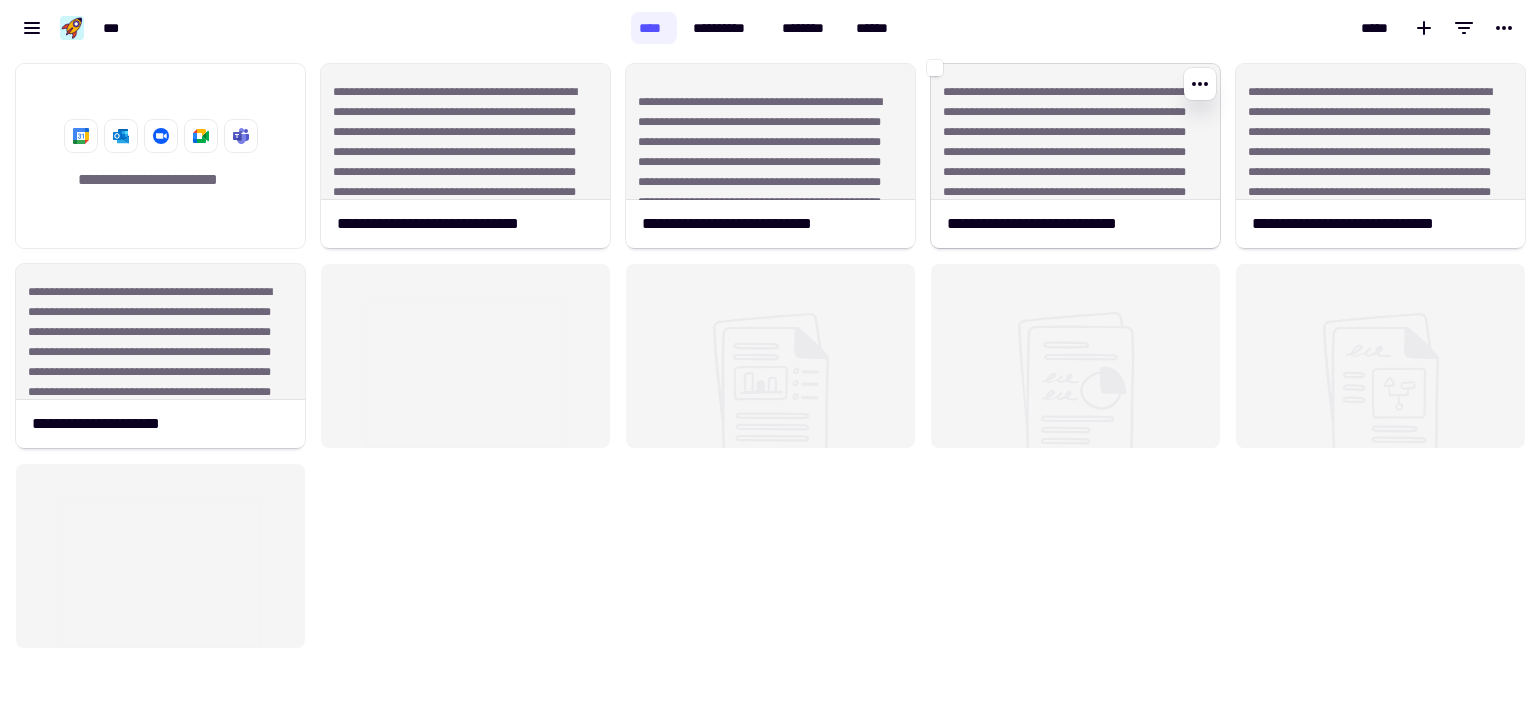 click on "**********" 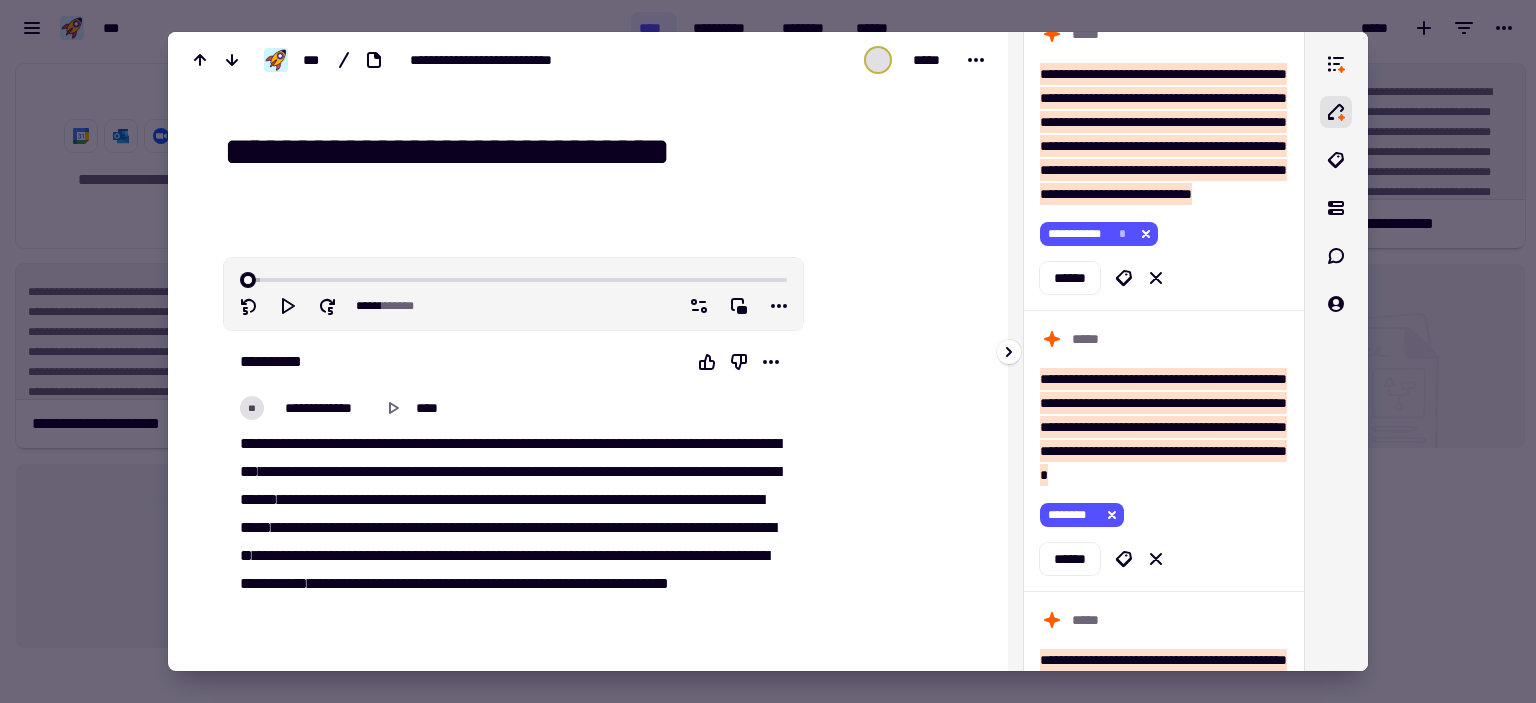 scroll, scrollTop: 3000, scrollLeft: 0, axis: vertical 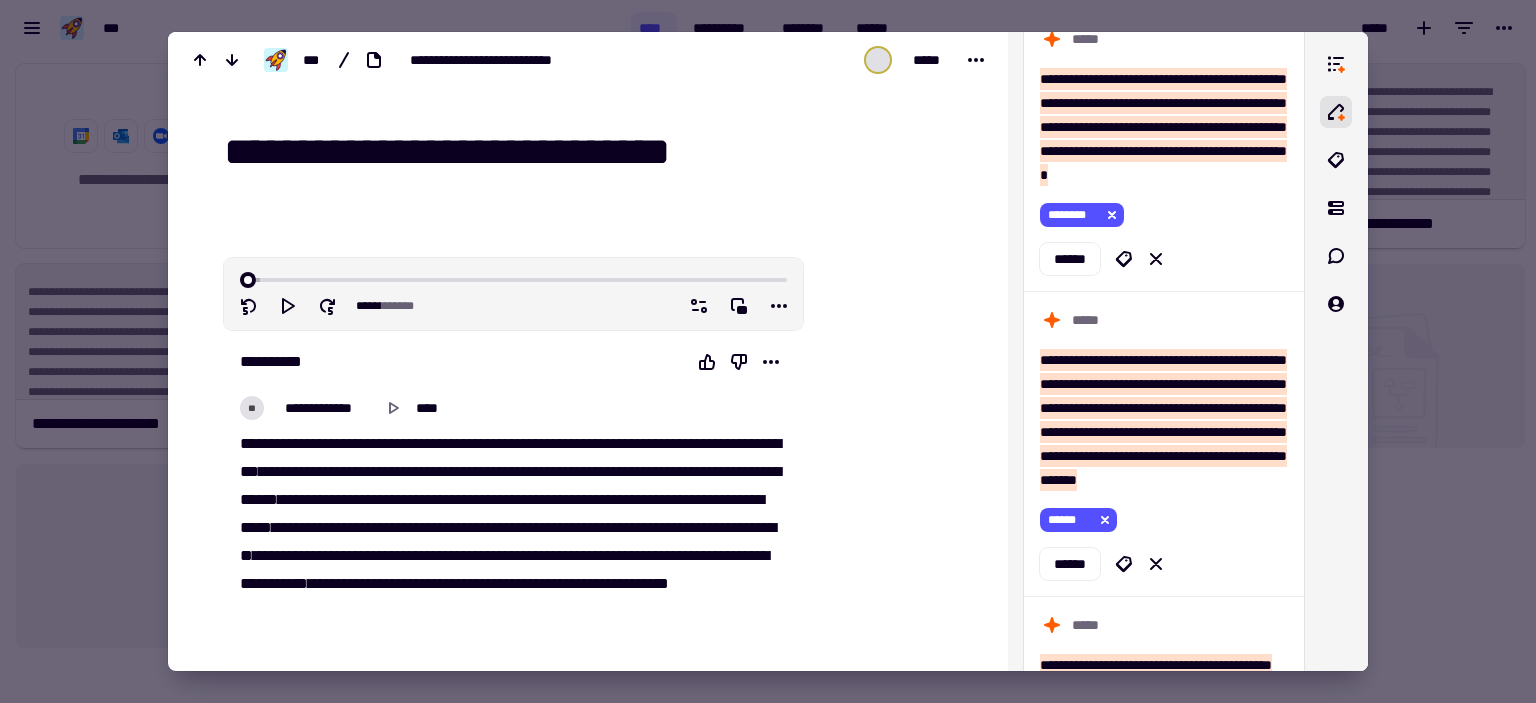 click at bounding box center (768, 351) 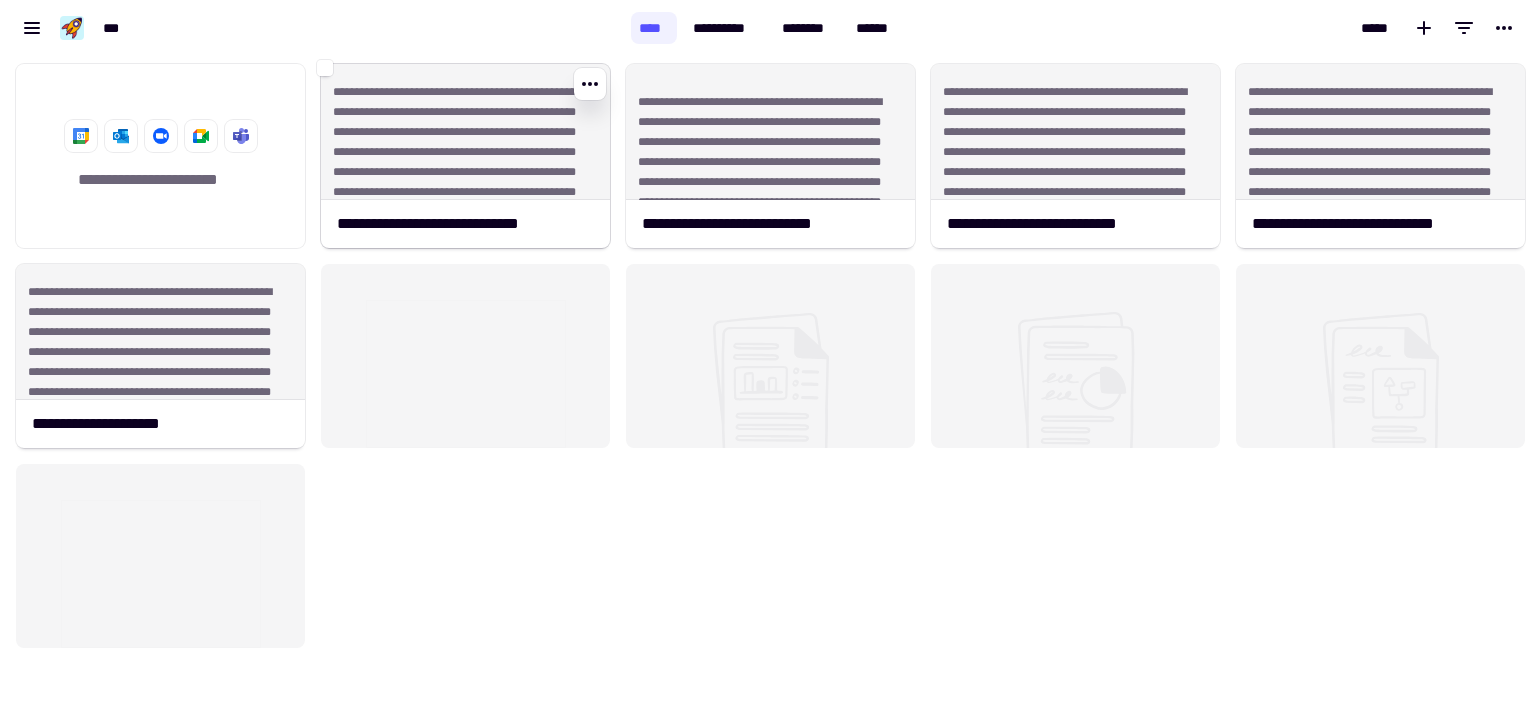 click on "**********" 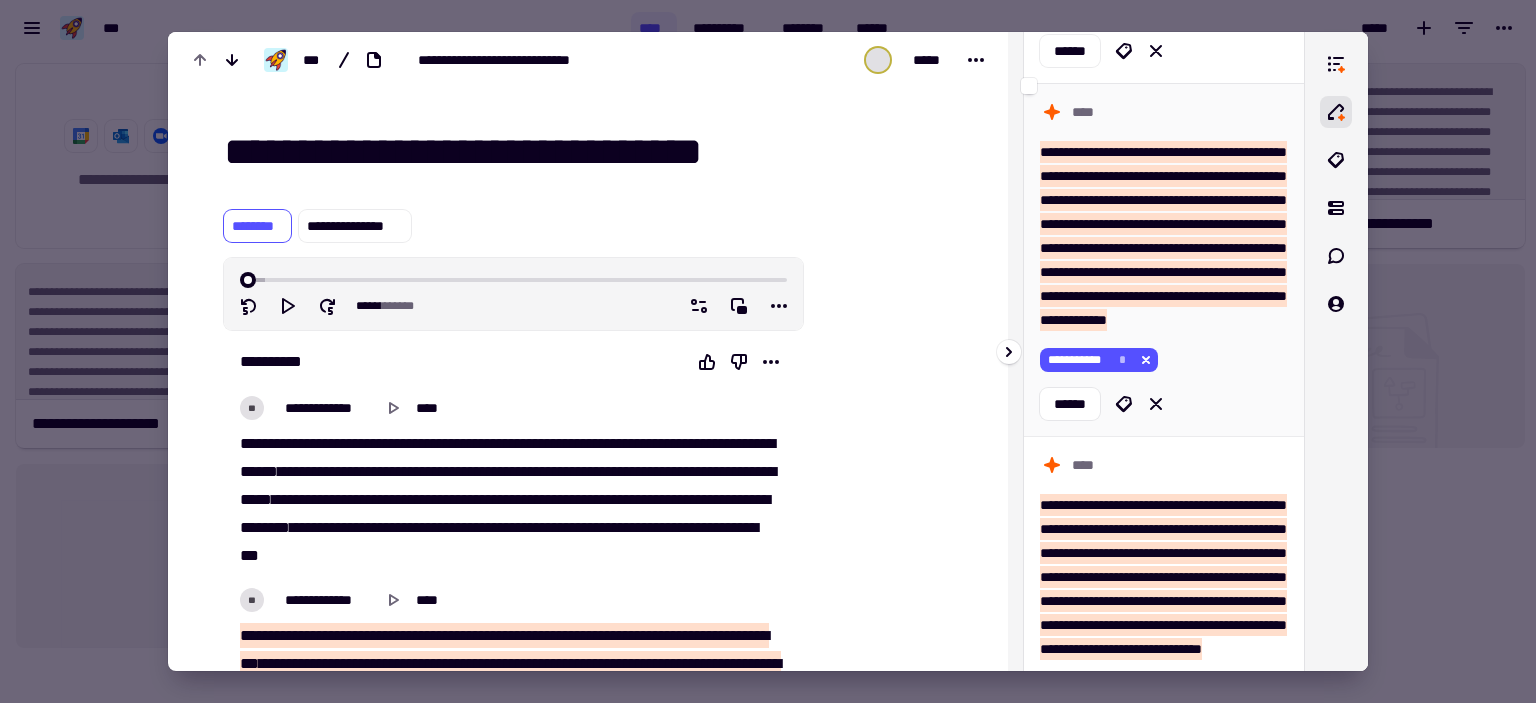 scroll, scrollTop: 1800, scrollLeft: 0, axis: vertical 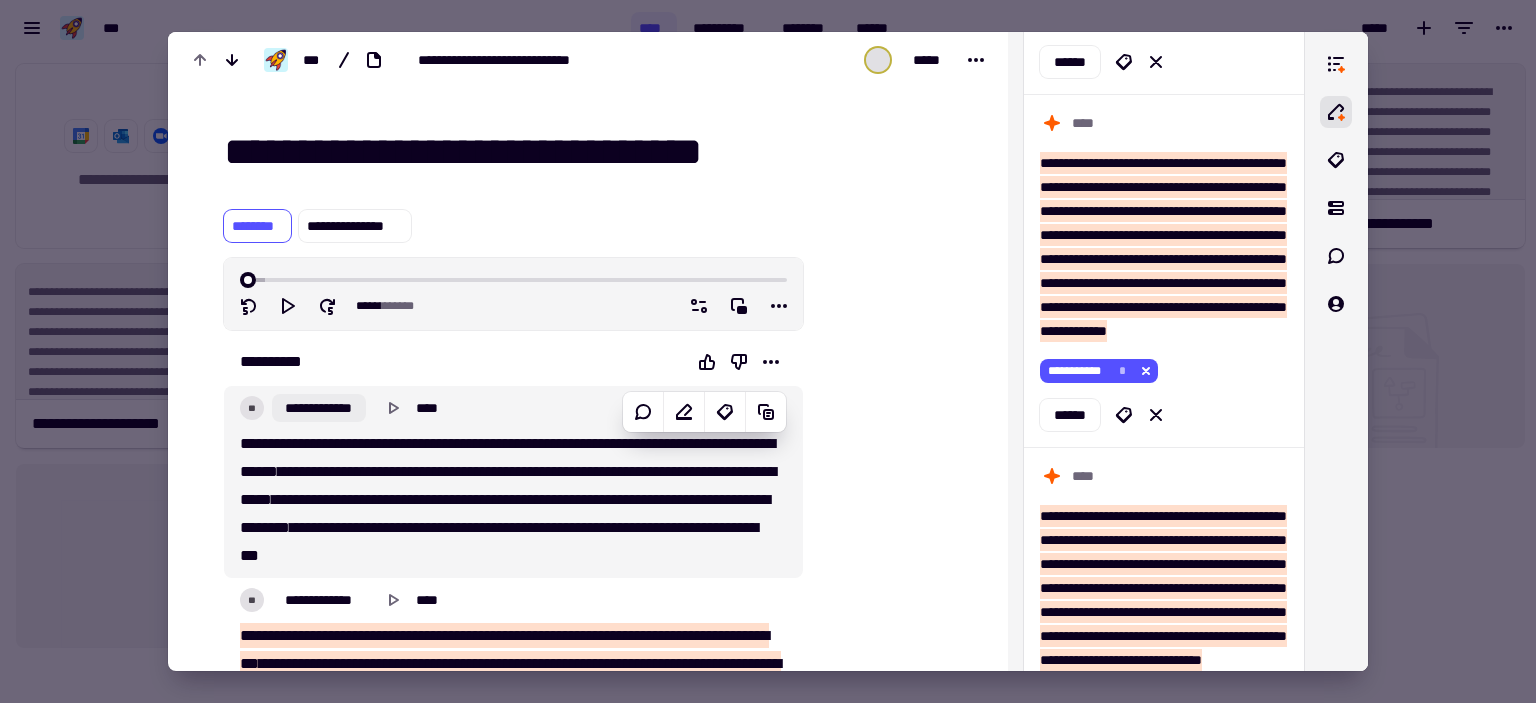 click on "**********" 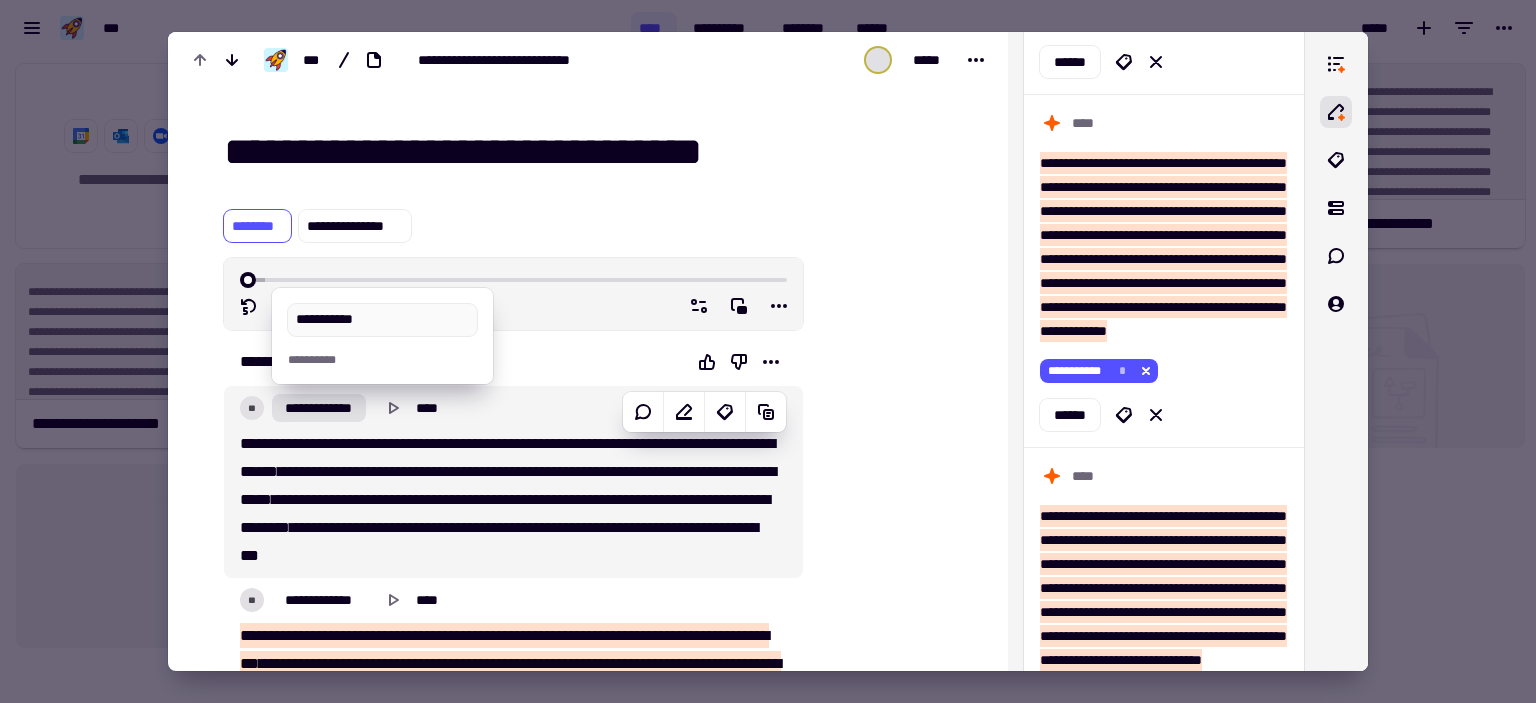 type on "**********" 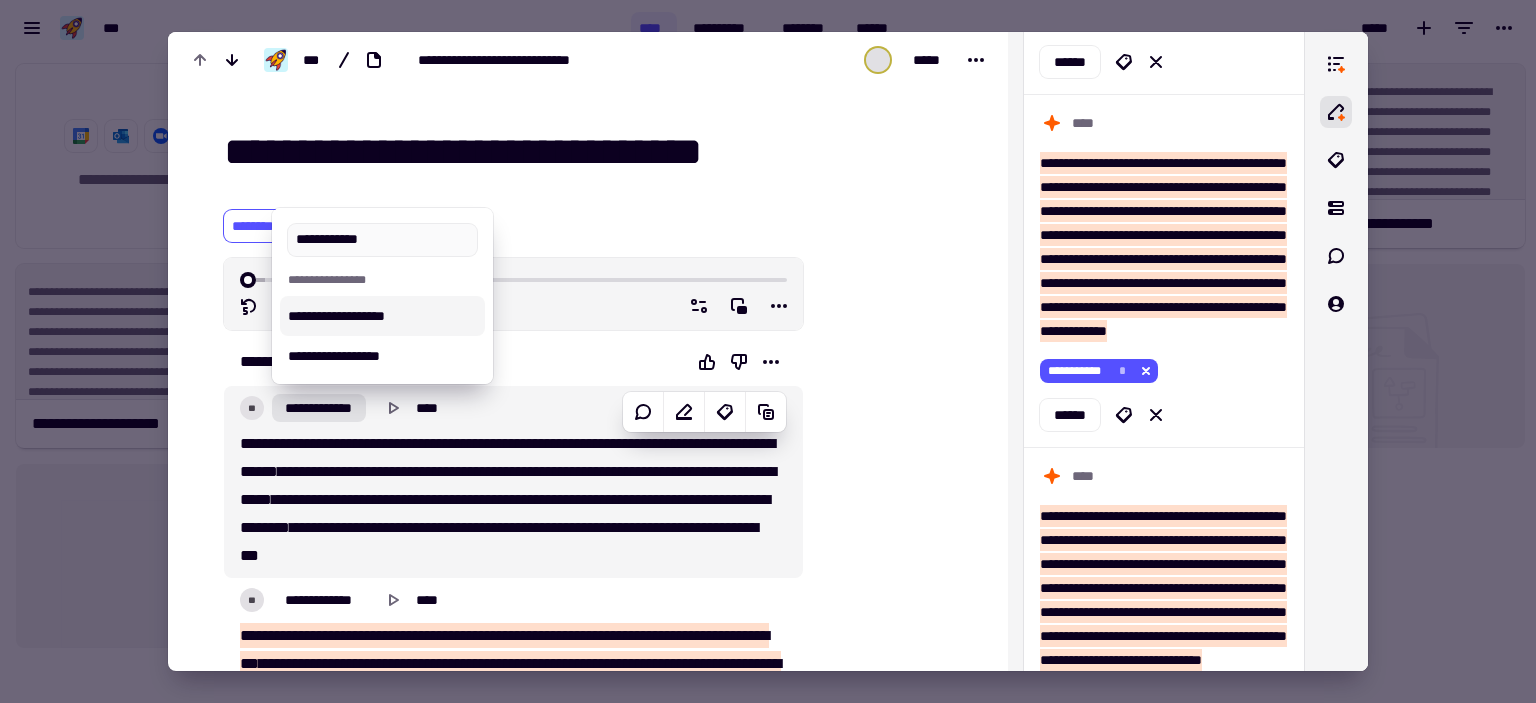 click on "**********" at bounding box center (382, 316) 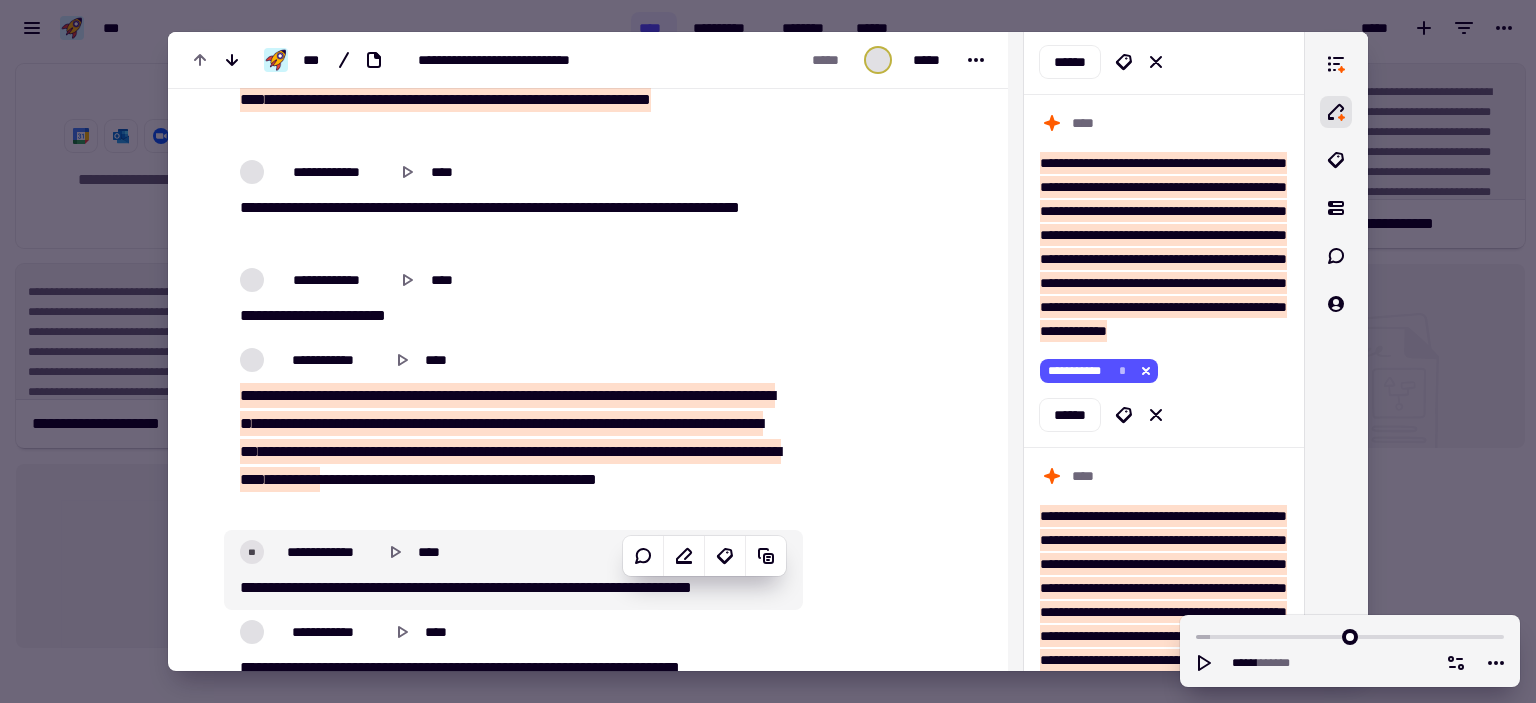 scroll, scrollTop: 2100, scrollLeft: 0, axis: vertical 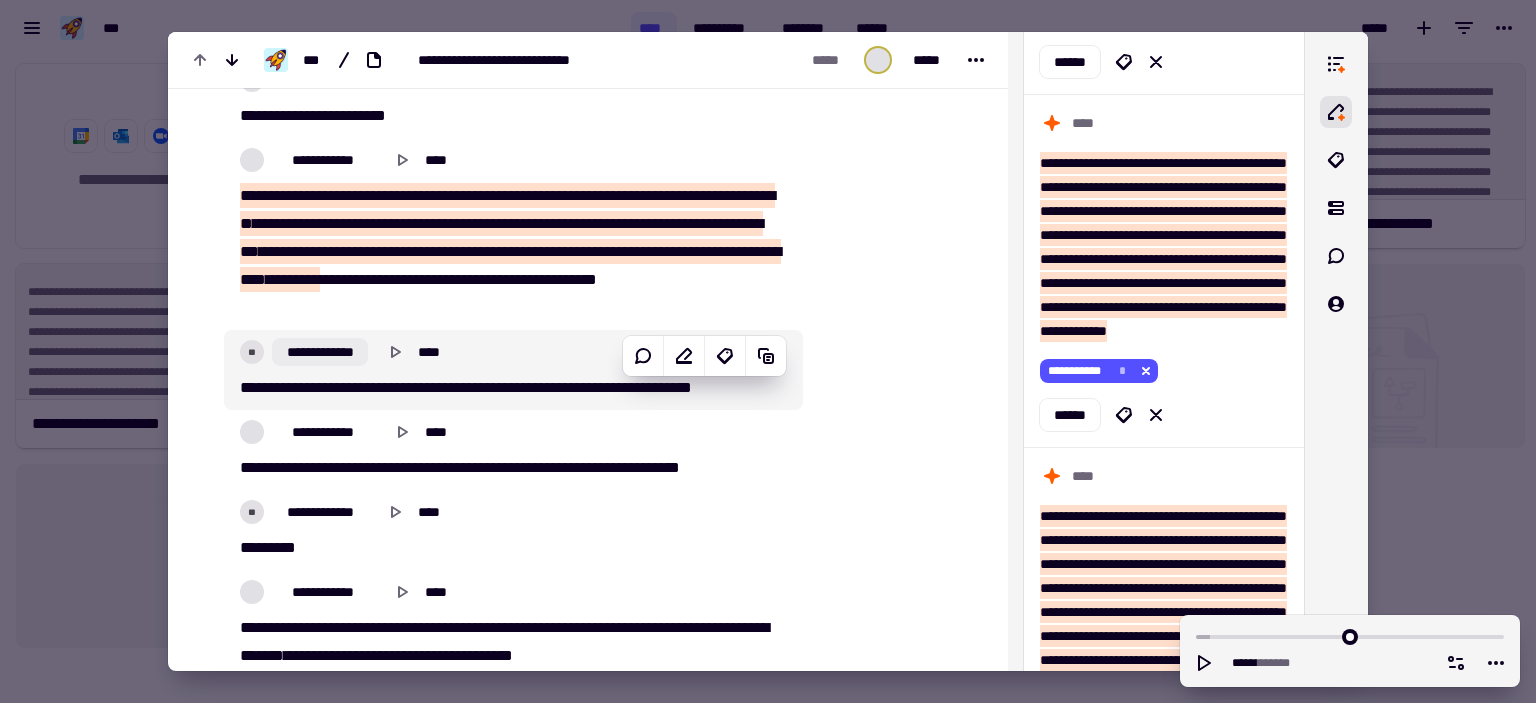 click on "**********" 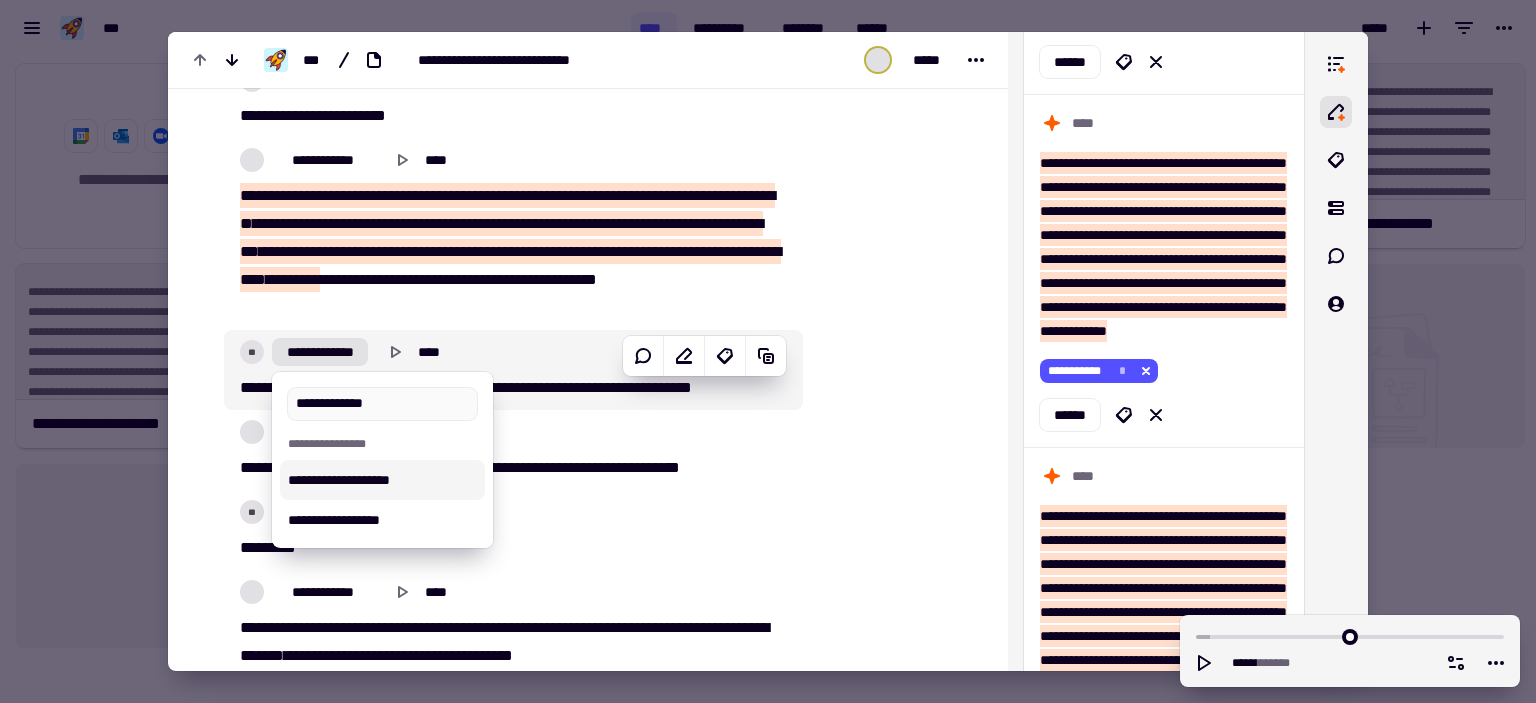 type on "**********" 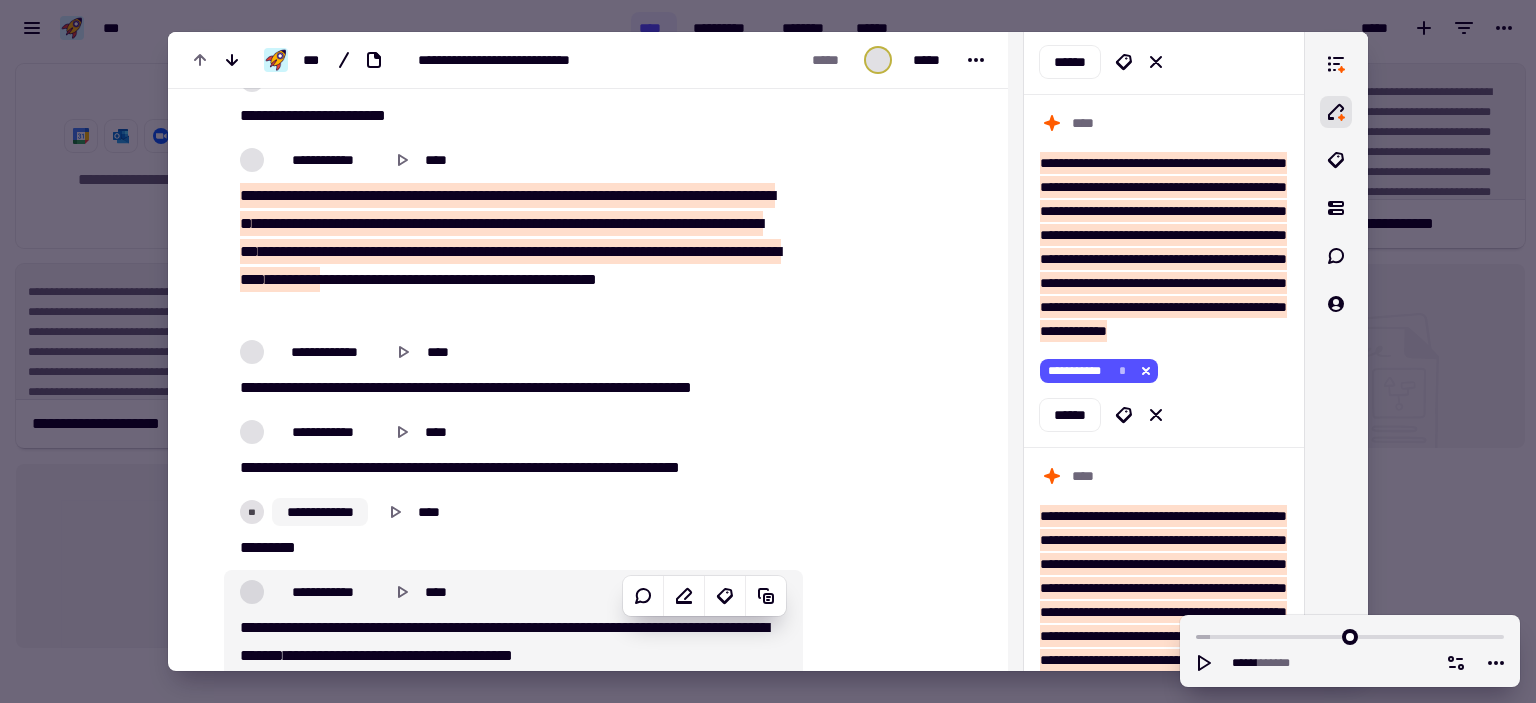 scroll, scrollTop: 2200, scrollLeft: 0, axis: vertical 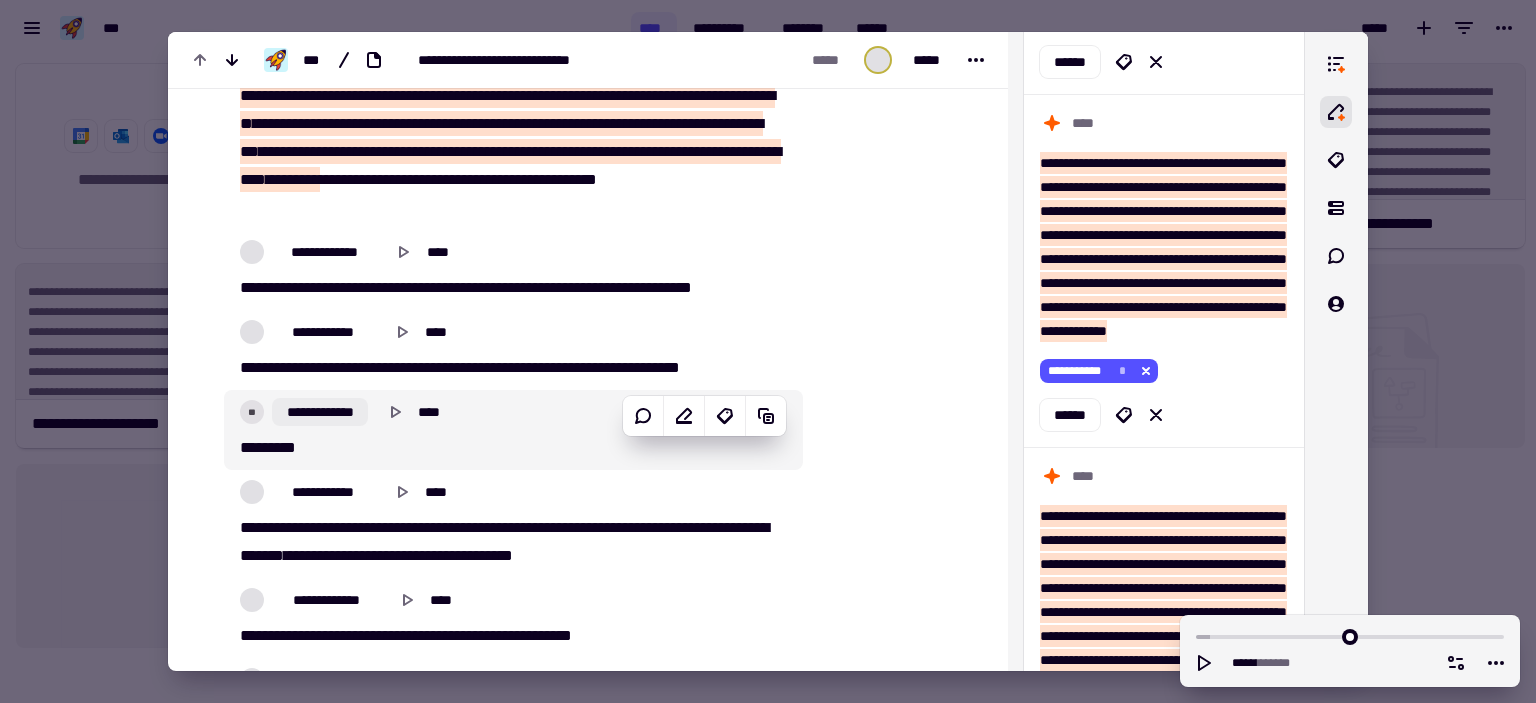 click on "**********" 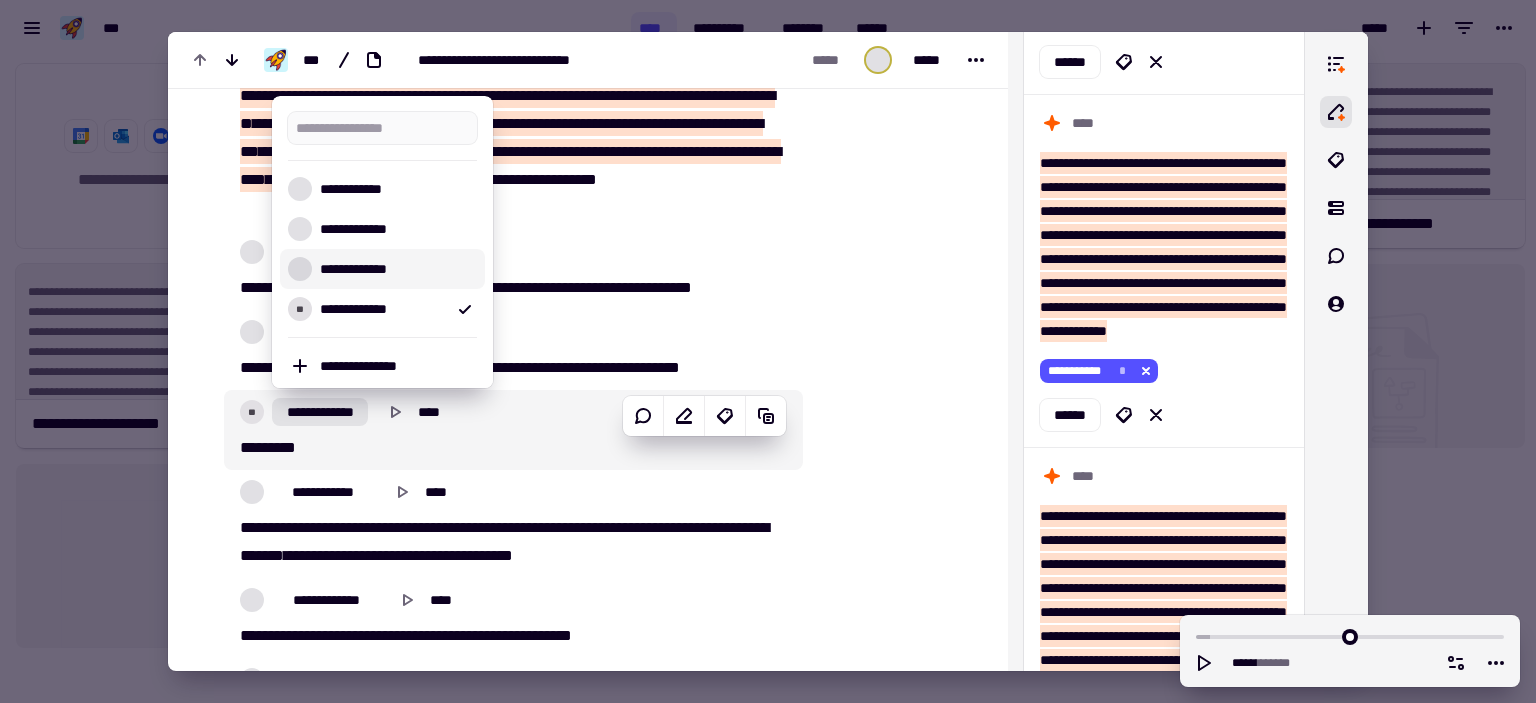click on "**********" at bounding box center [394, 269] 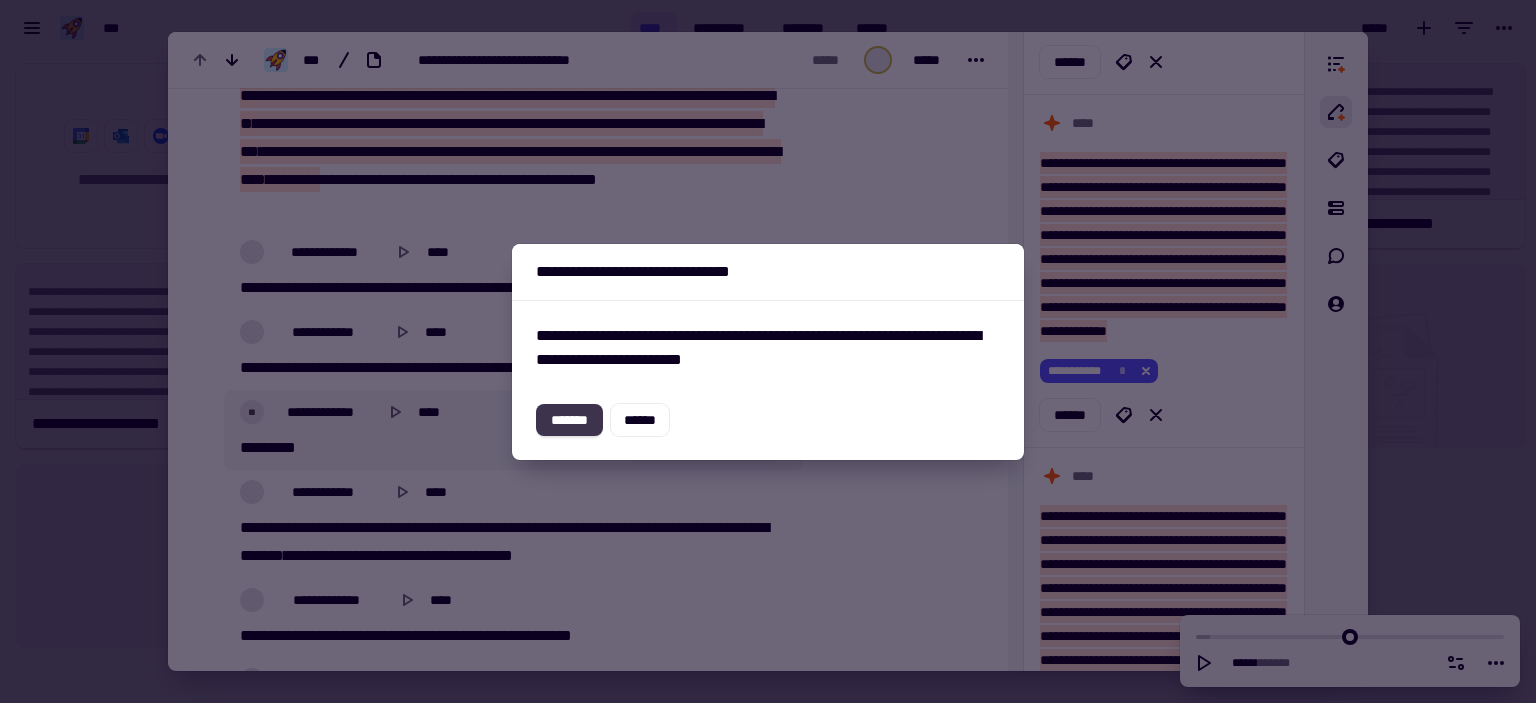 click on "*******" 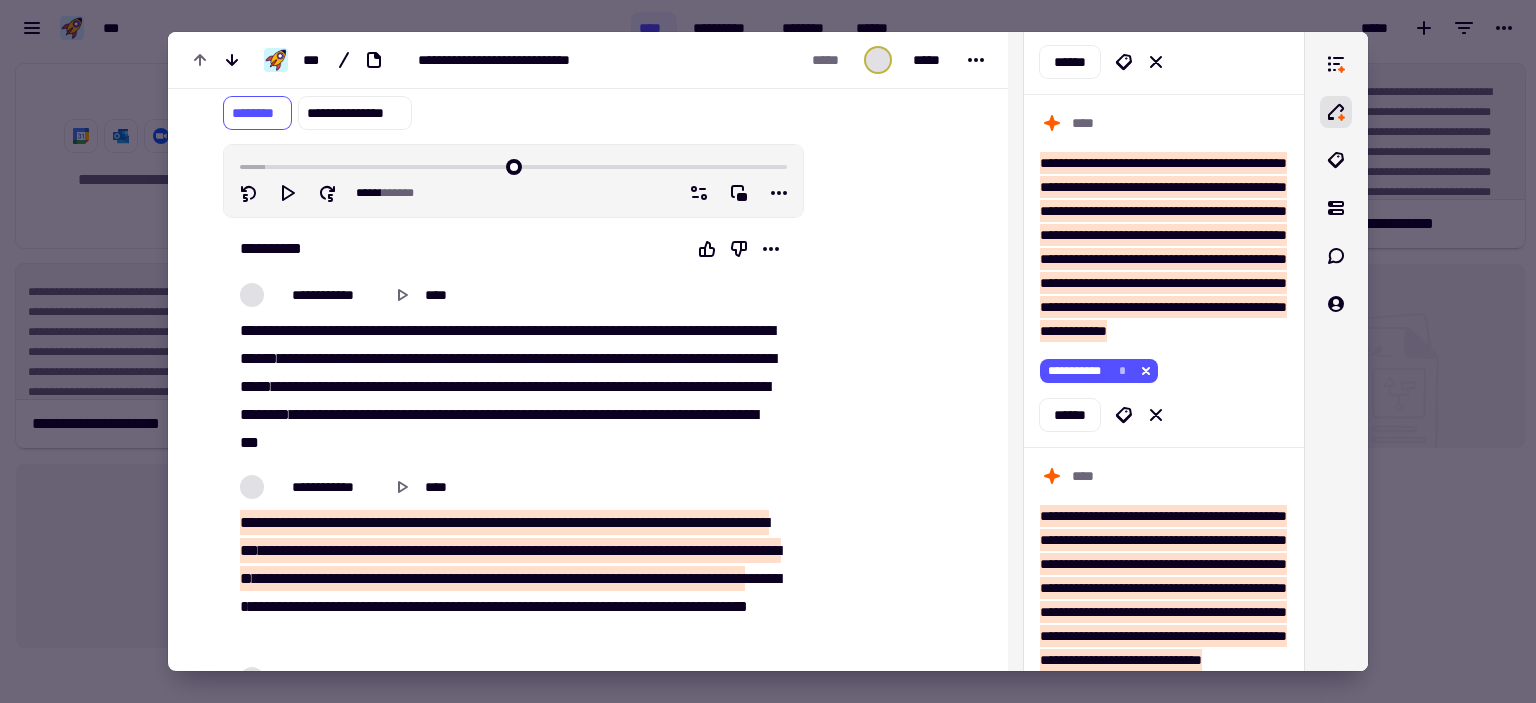 scroll, scrollTop: 0, scrollLeft: 0, axis: both 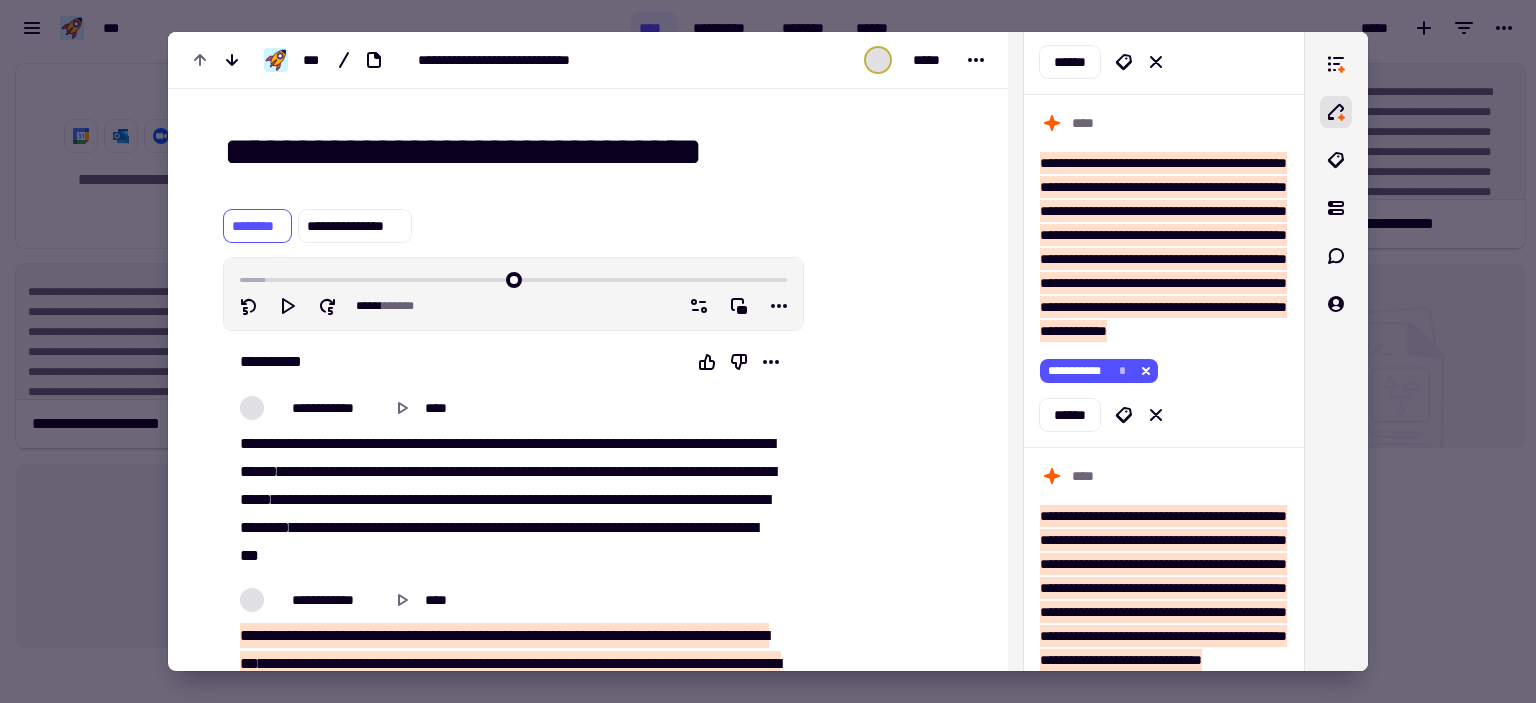 click at bounding box center (768, 351) 